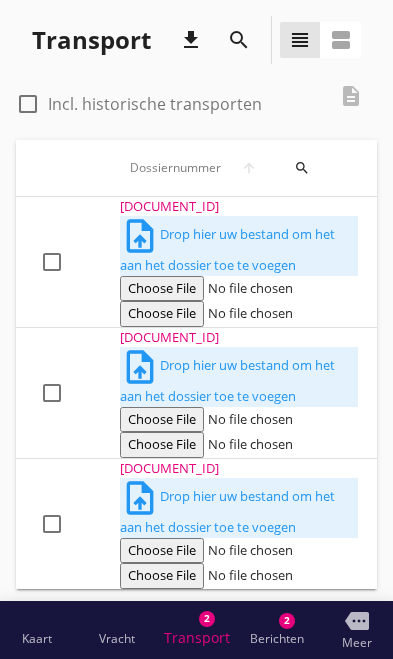 scroll, scrollTop: 0, scrollLeft: 0, axis: both 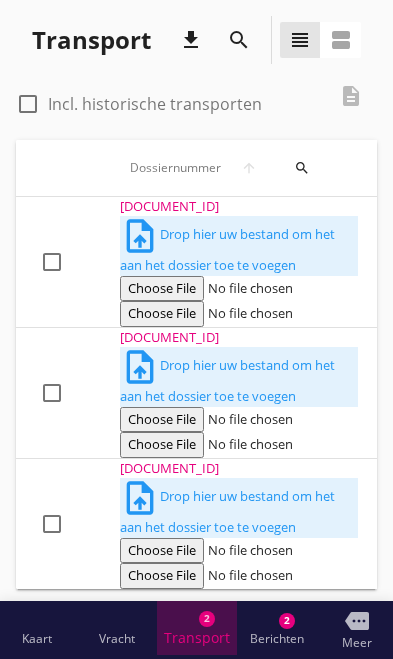 click on "Transport" at bounding box center (197, 638) 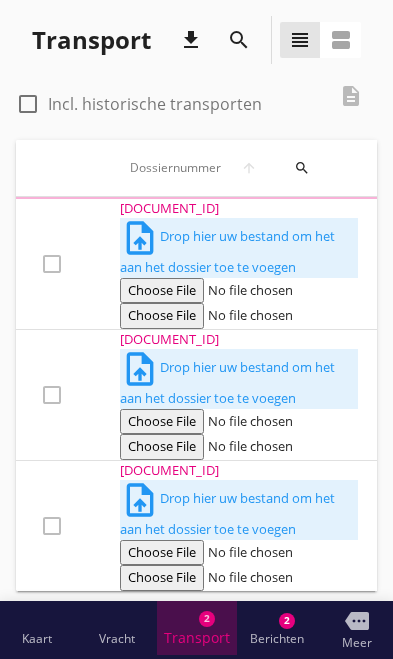 click on "Transport" at bounding box center (197, 638) 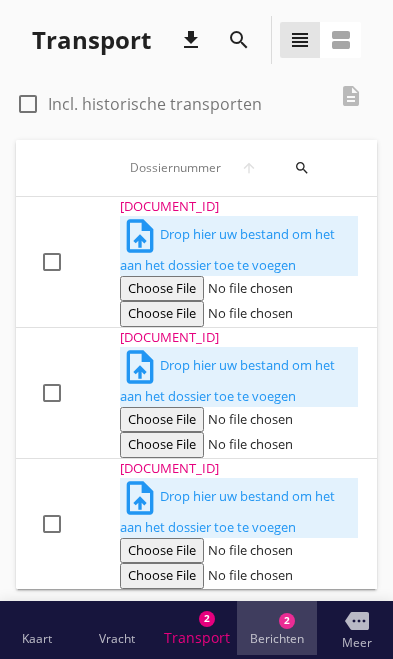 click on "2" at bounding box center [287, 621] 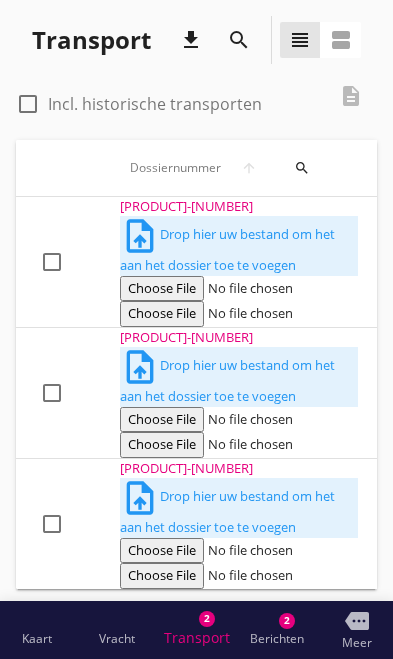 scroll, scrollTop: 0, scrollLeft: 0, axis: both 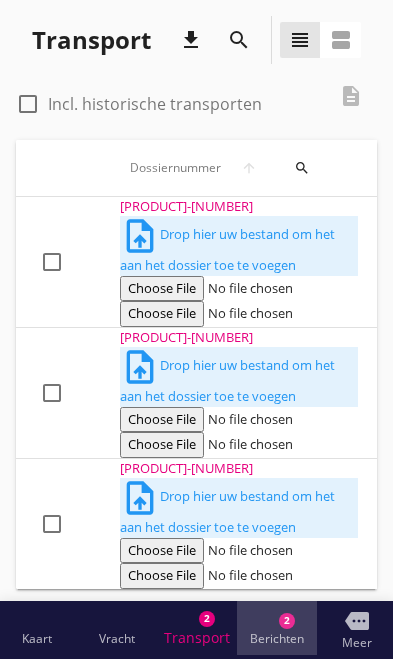 click on "Berichten" at bounding box center (277, 639) 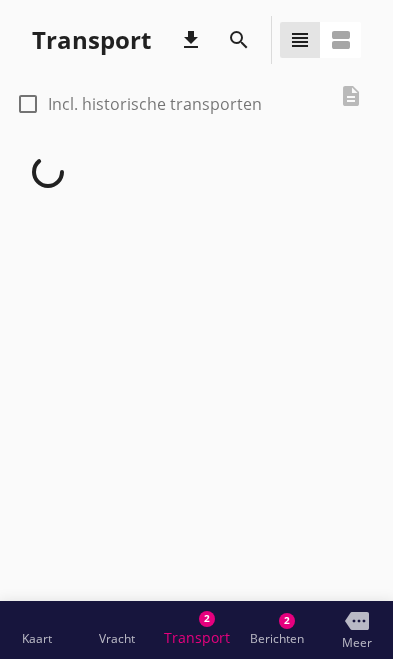 scroll, scrollTop: 0, scrollLeft: 0, axis: both 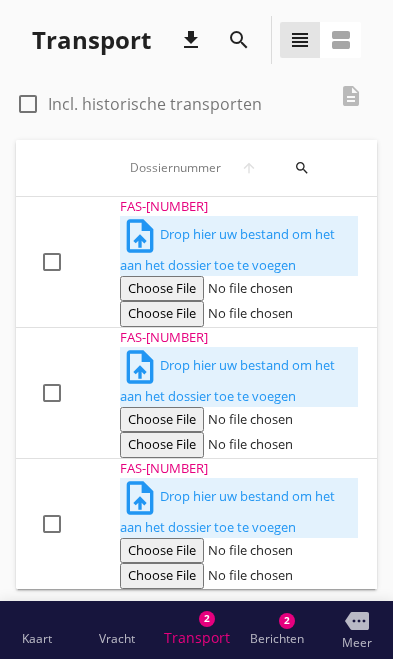 click at bounding box center (28, 104) 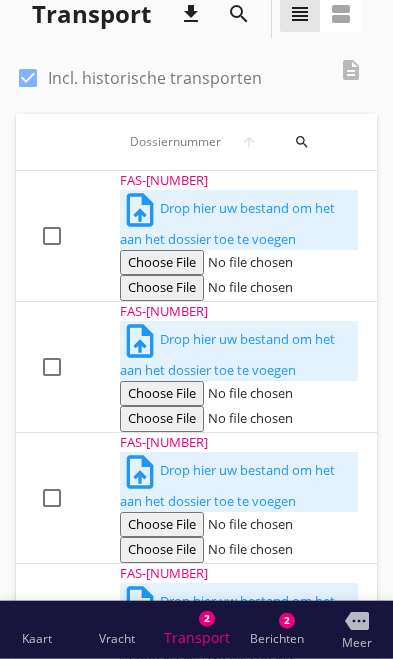 scroll, scrollTop: 0, scrollLeft: 0, axis: both 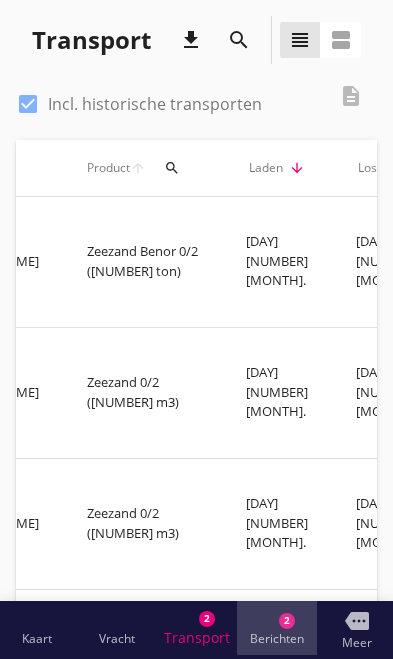 click on "Berichten" at bounding box center (277, 639) 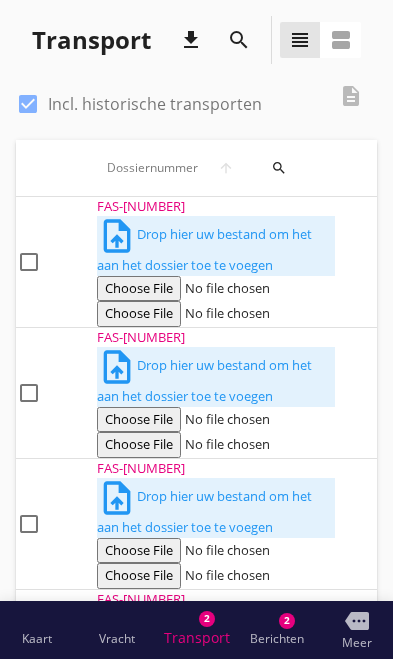 scroll, scrollTop: 0, scrollLeft: 34, axis: horizontal 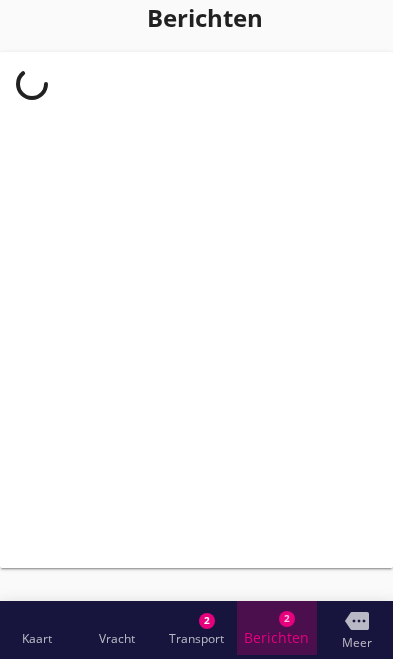 click on "Berichten" at bounding box center [276, 638] 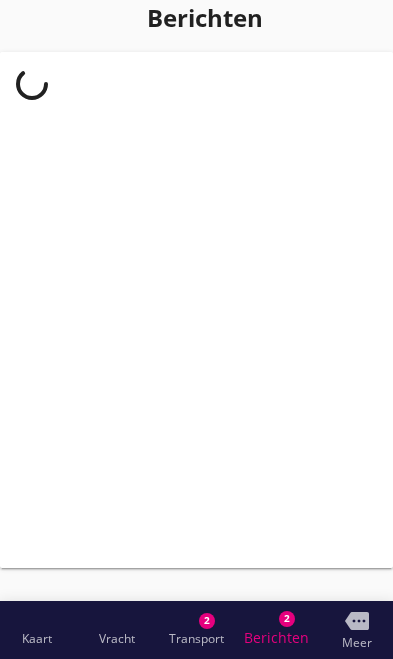 click on "Berichten" at bounding box center (277, 619) 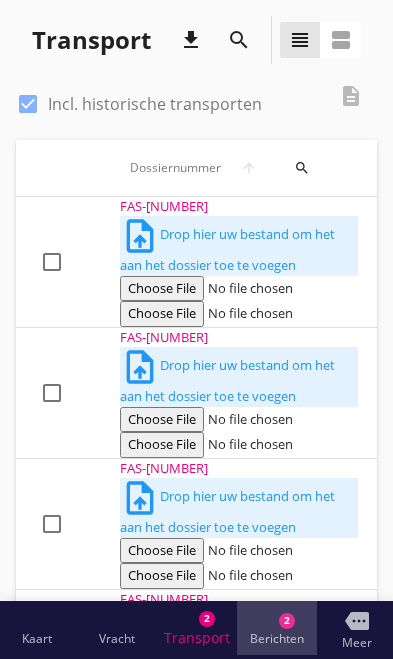 click on "Berichten" at bounding box center (277, 621) 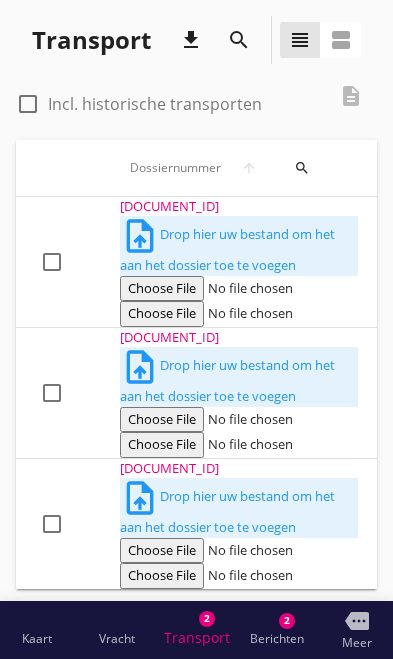 scroll, scrollTop: 0, scrollLeft: 0, axis: both 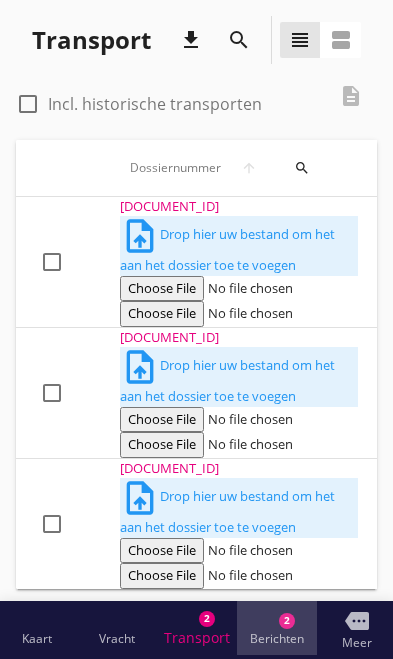 click on "Berichten Berichten  2" at bounding box center [277, 628] 